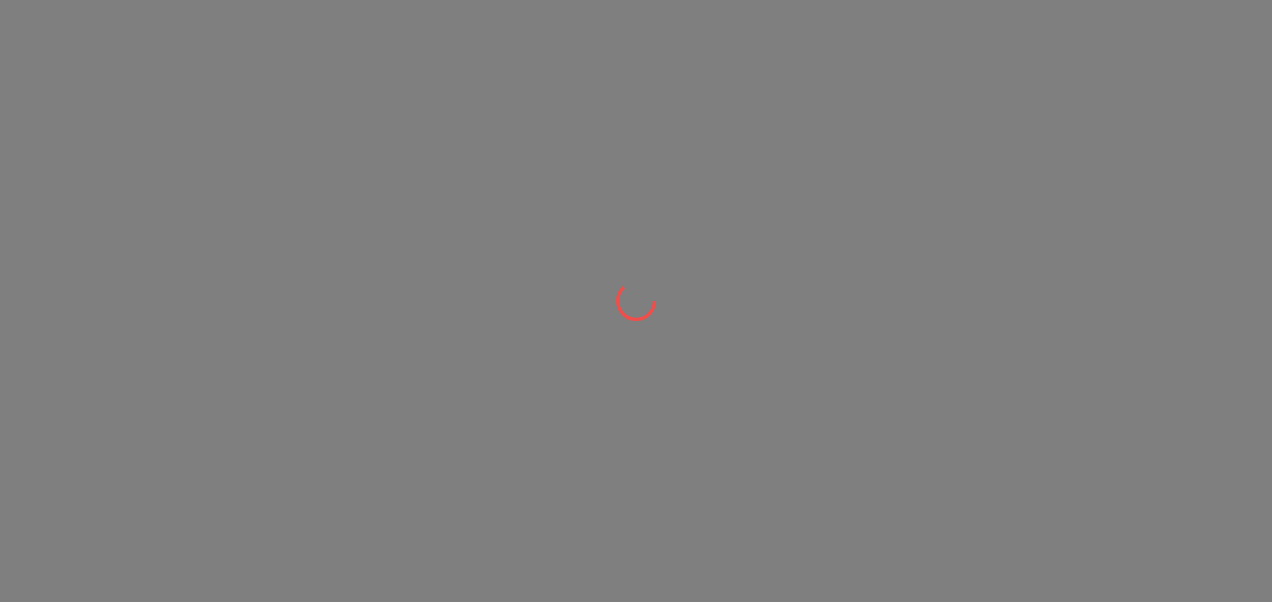 scroll, scrollTop: 0, scrollLeft: 0, axis: both 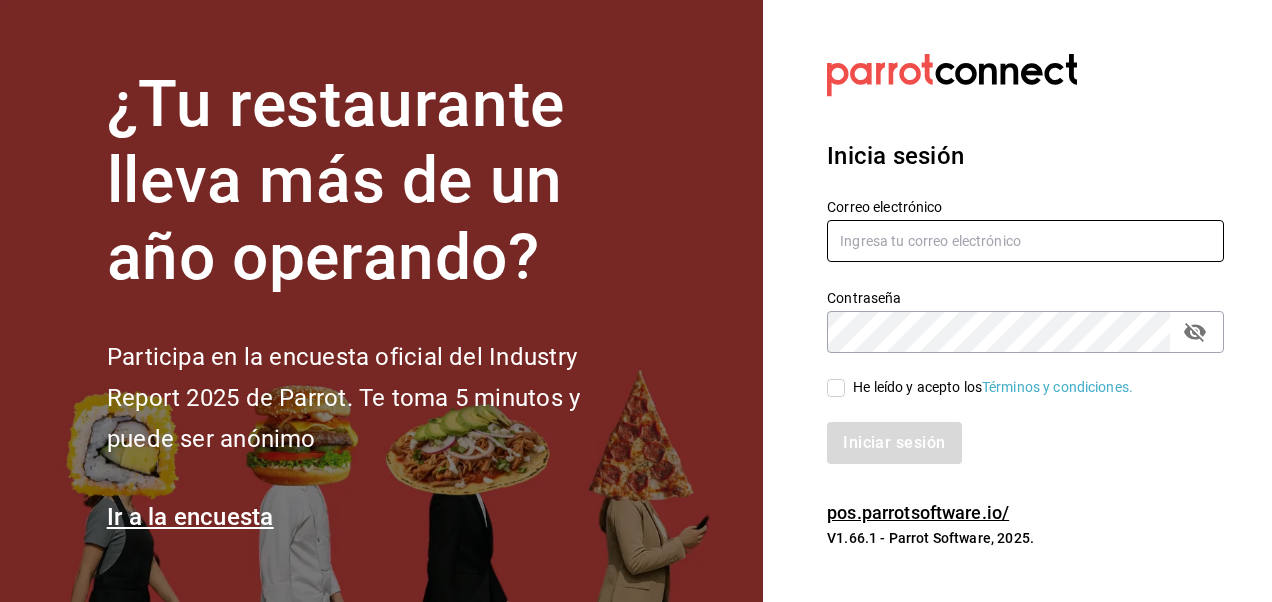 click at bounding box center [1025, 241] 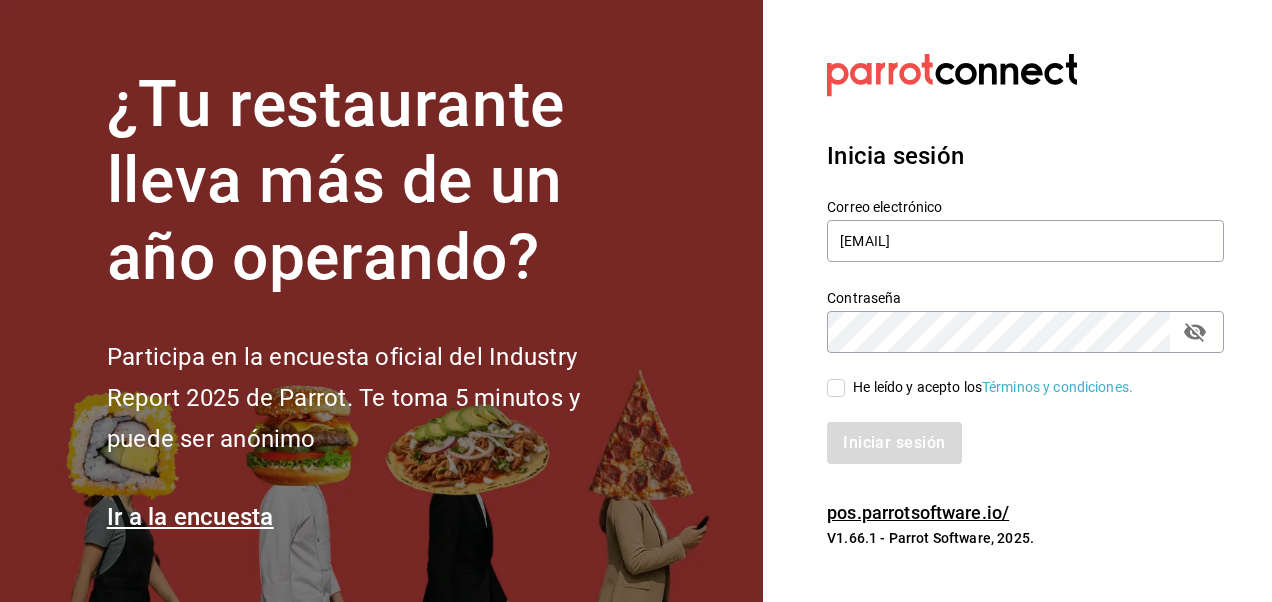 click on "He leído y acepto los  Términos y condiciones." at bounding box center (836, 388) 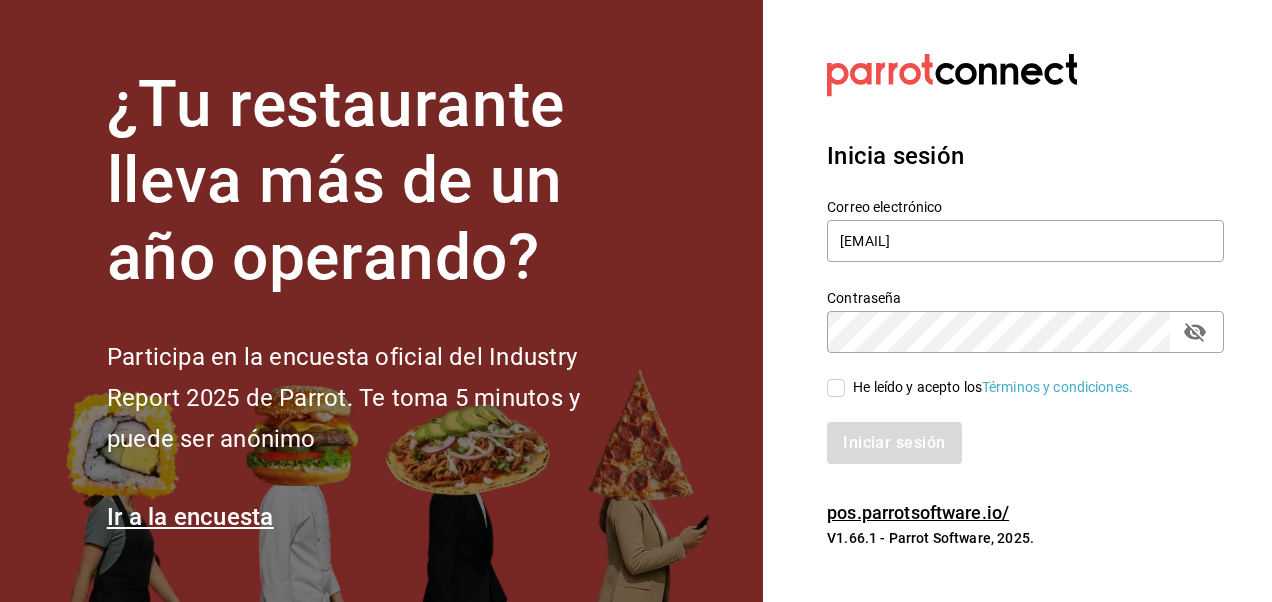 checkbox on "true" 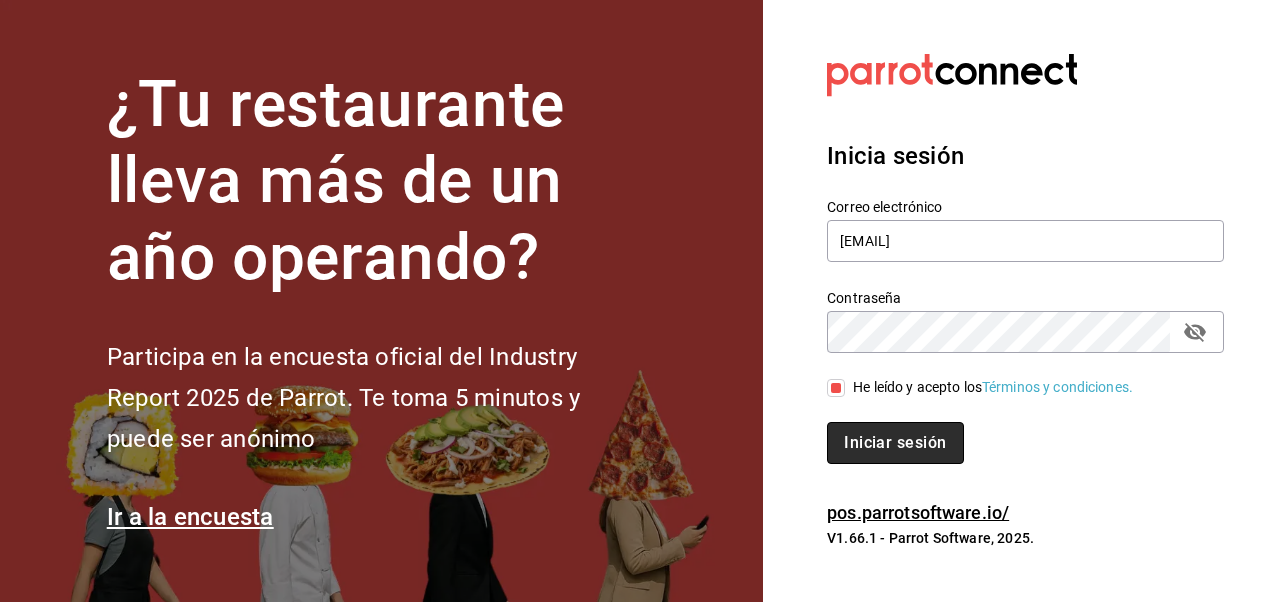 click on "Iniciar sesión" at bounding box center [895, 443] 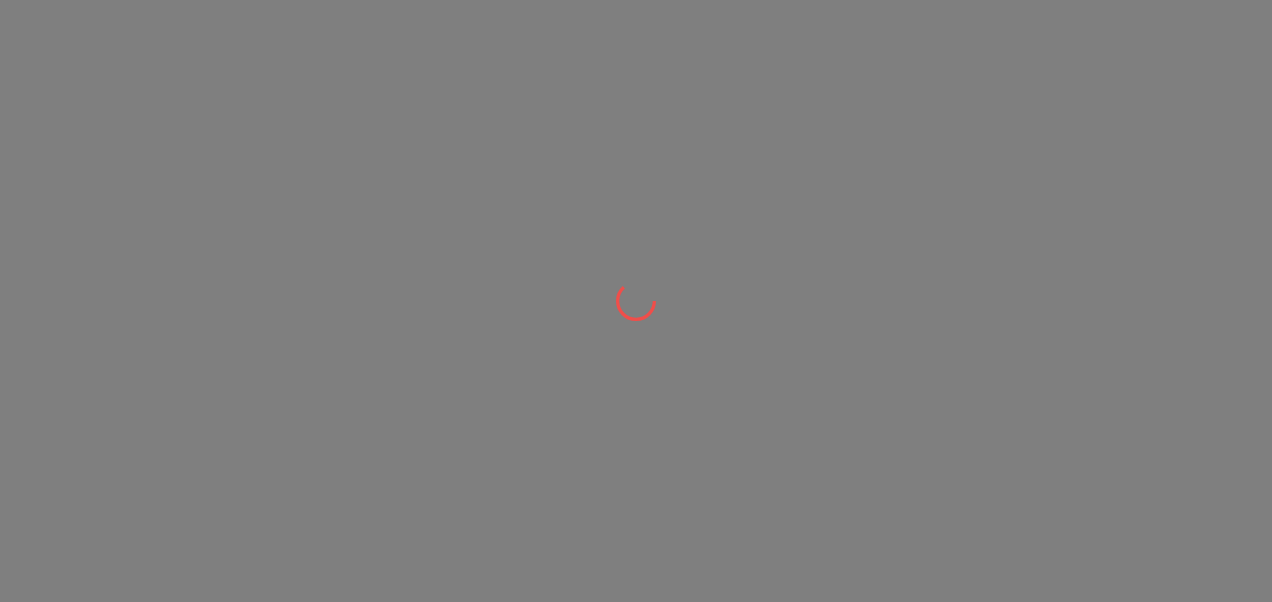 scroll, scrollTop: 0, scrollLeft: 0, axis: both 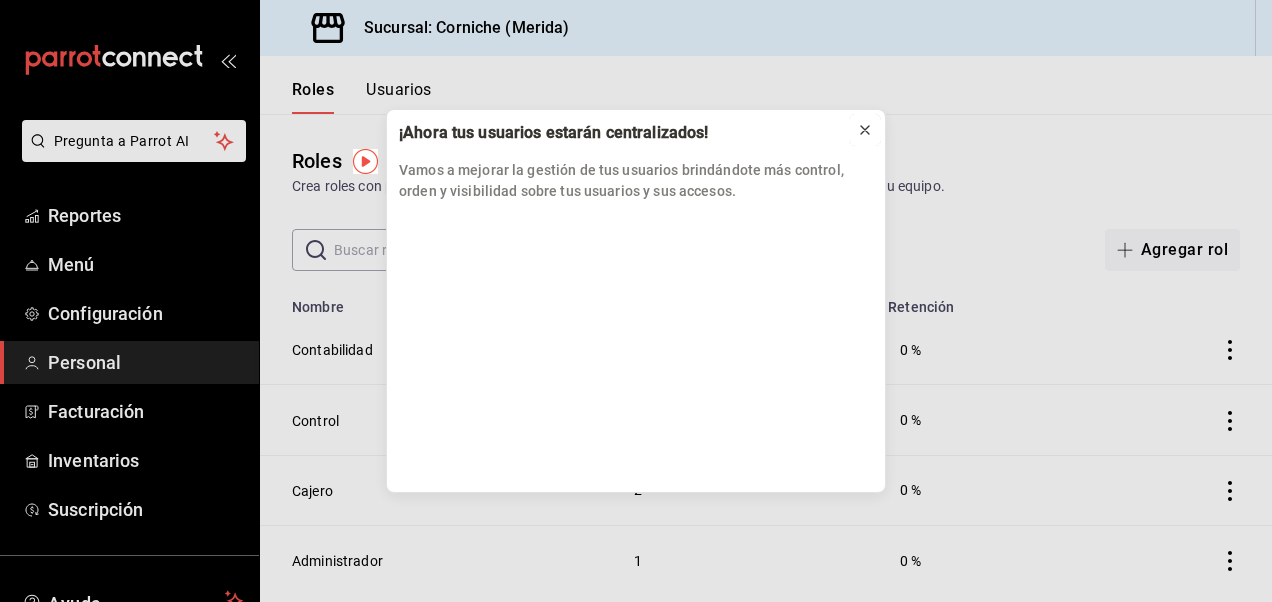 click 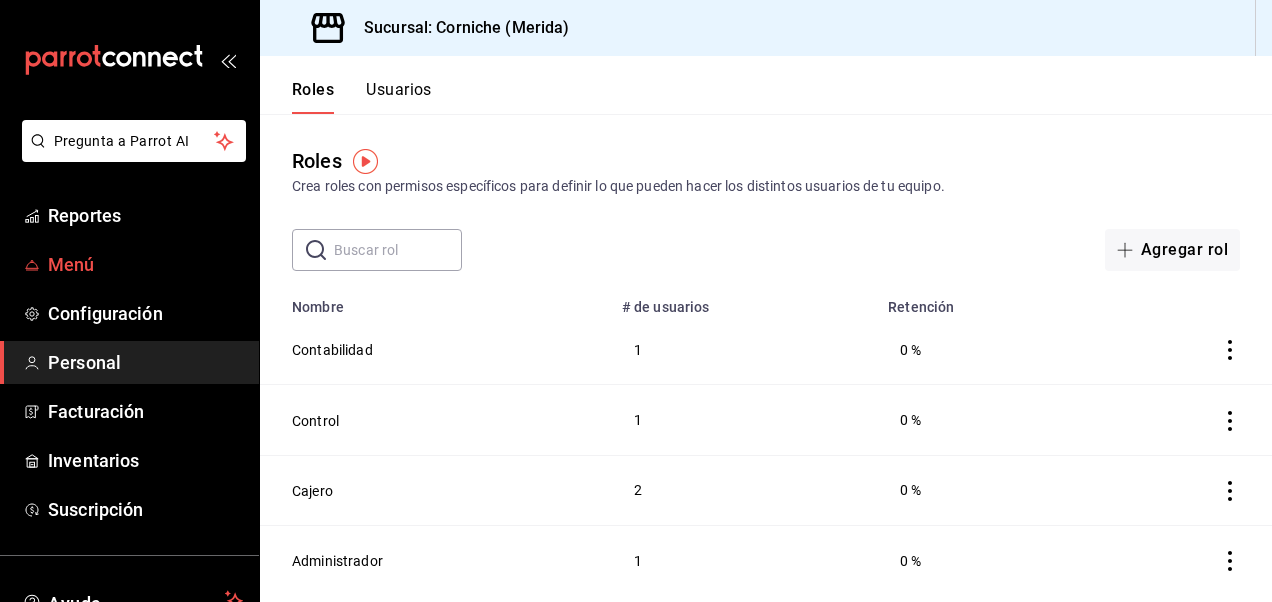 click on "Menú" at bounding box center (145, 264) 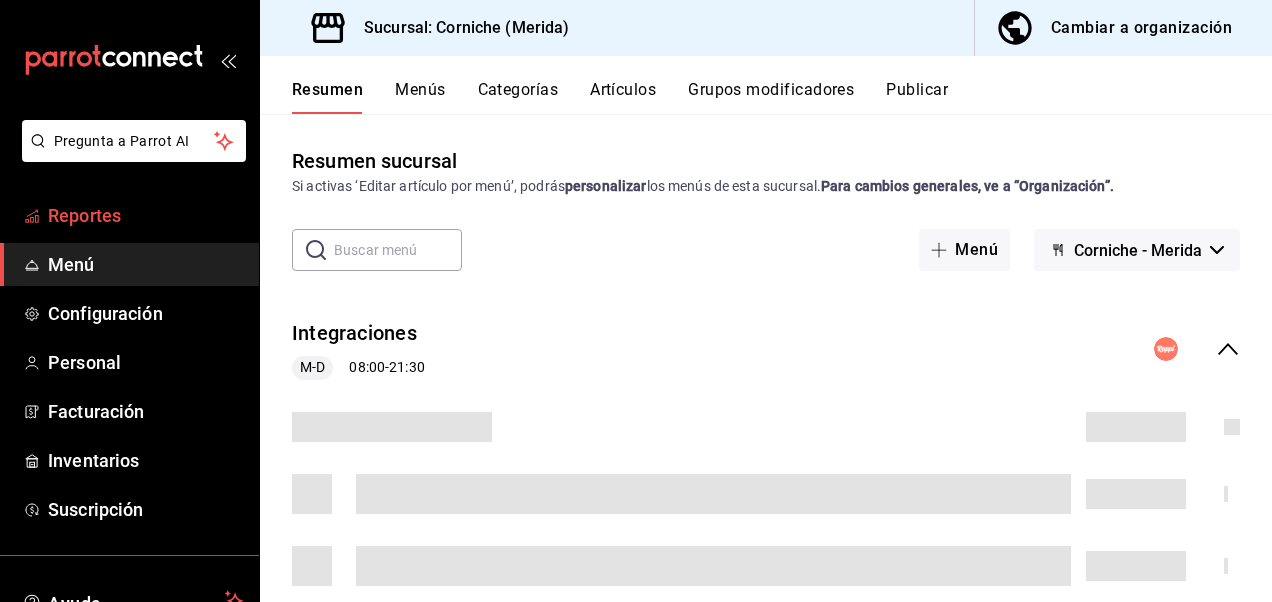 click on "Reportes" at bounding box center (145, 215) 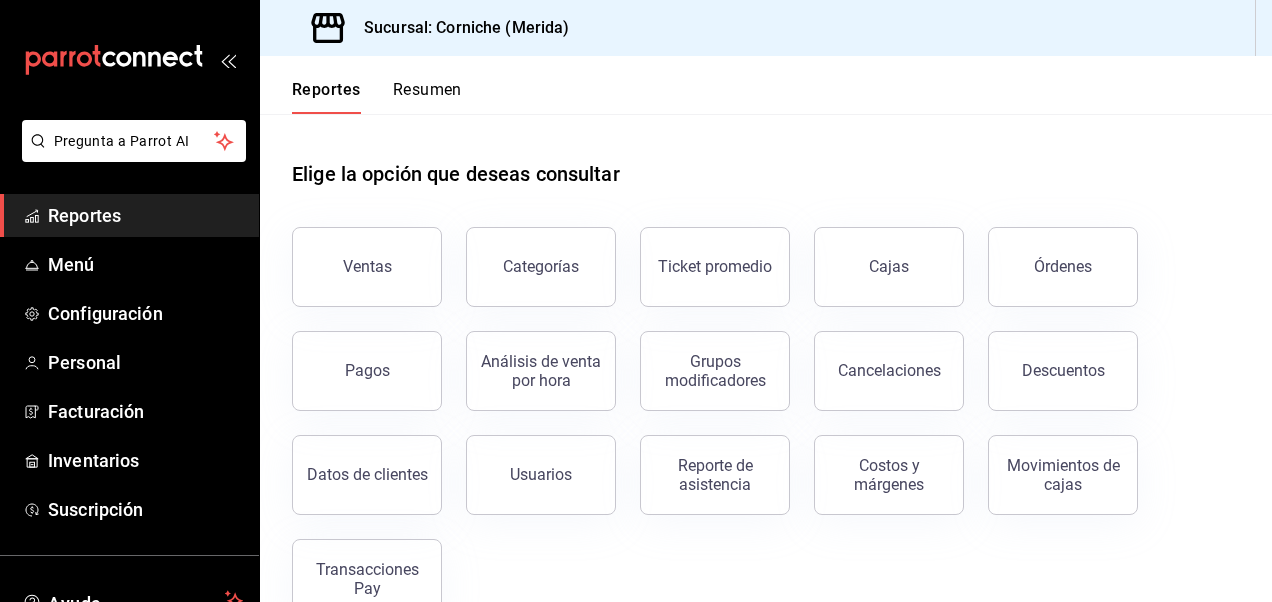 scroll, scrollTop: 48, scrollLeft: 0, axis: vertical 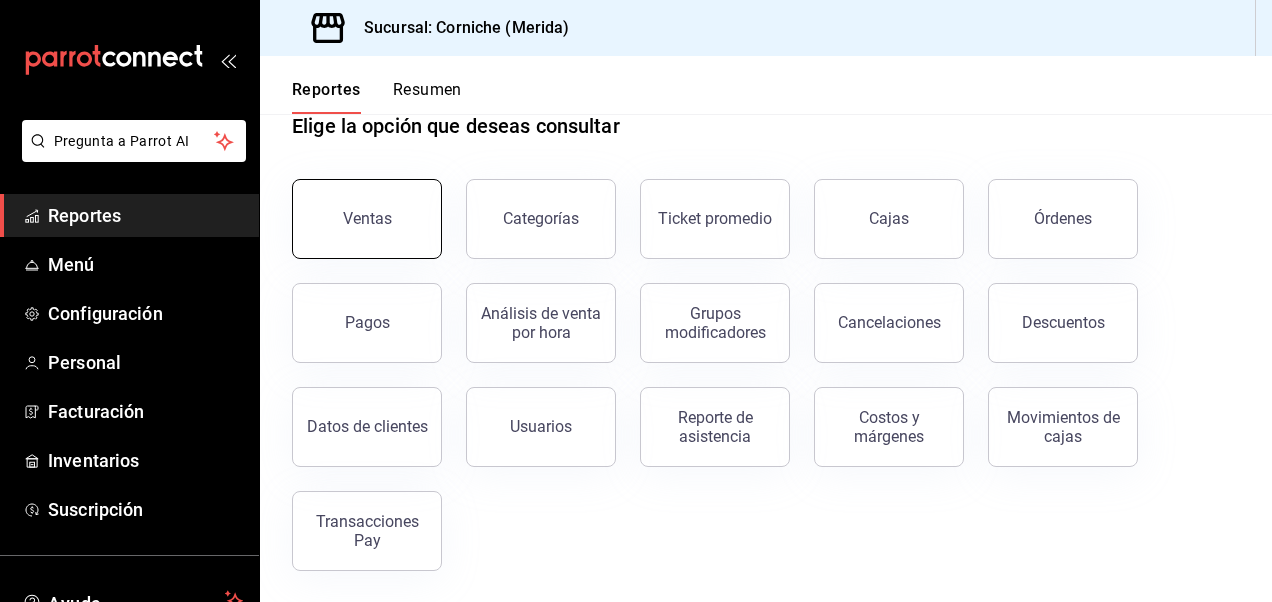 click on "Ventas" at bounding box center [367, 218] 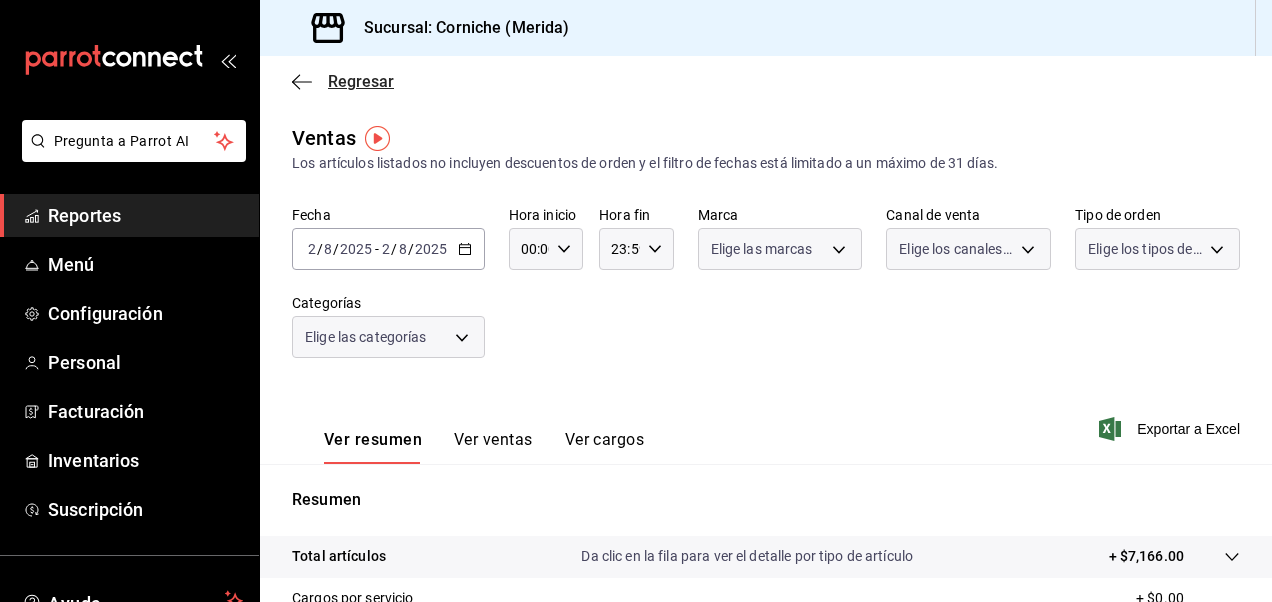 click 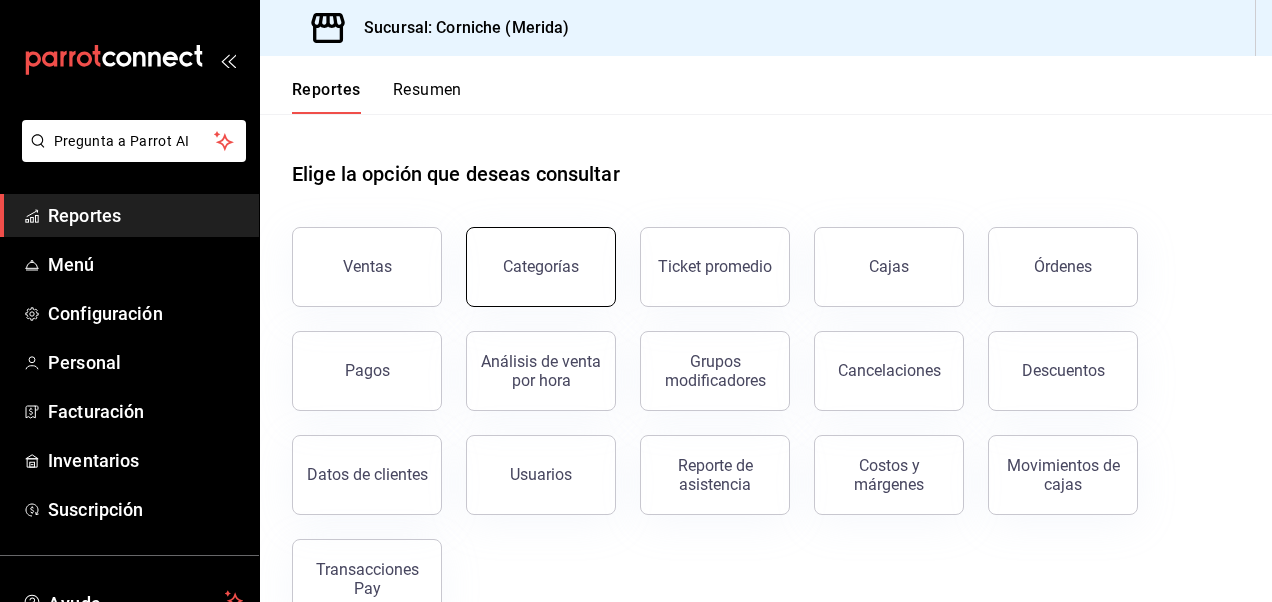 click on "Categorías" at bounding box center [541, 266] 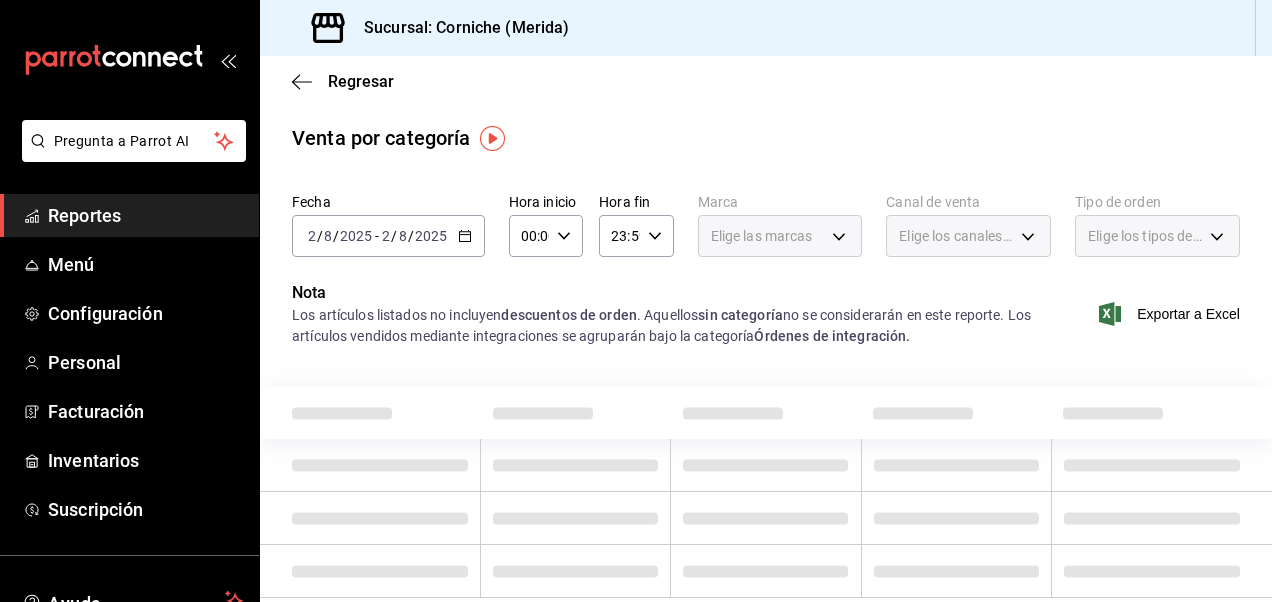 click on "Elige las marcas" at bounding box center (780, 236) 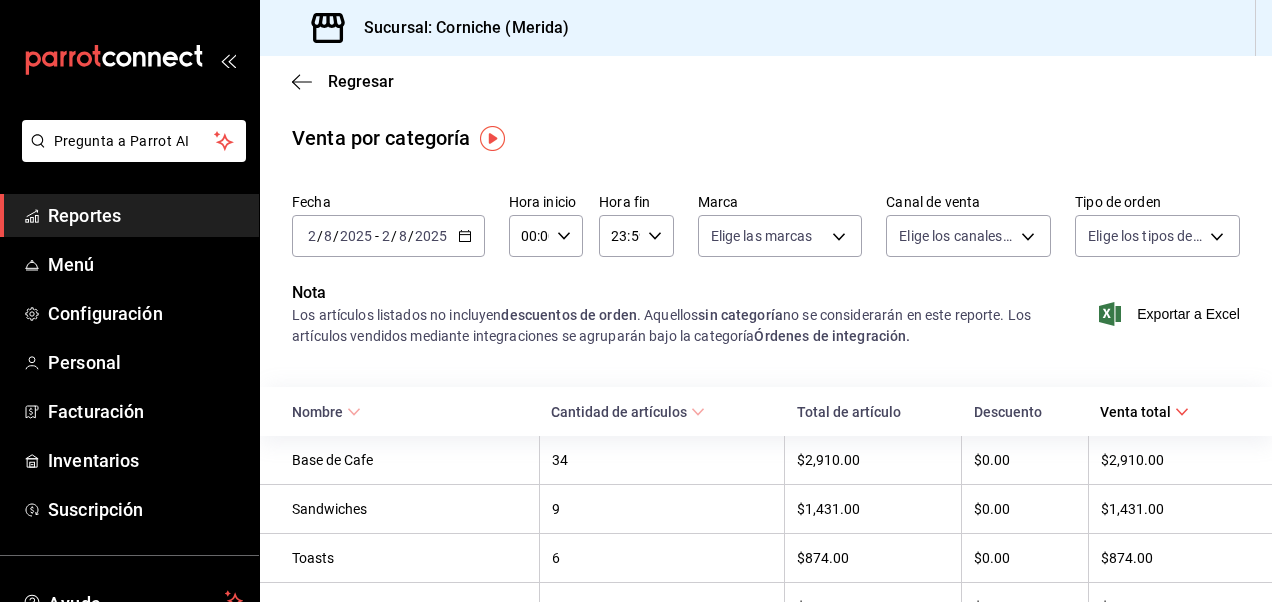 click on "2025-08-02 2 / 8 / 2025 - 2025-08-02 2 / 8 / 2025" at bounding box center (388, 236) 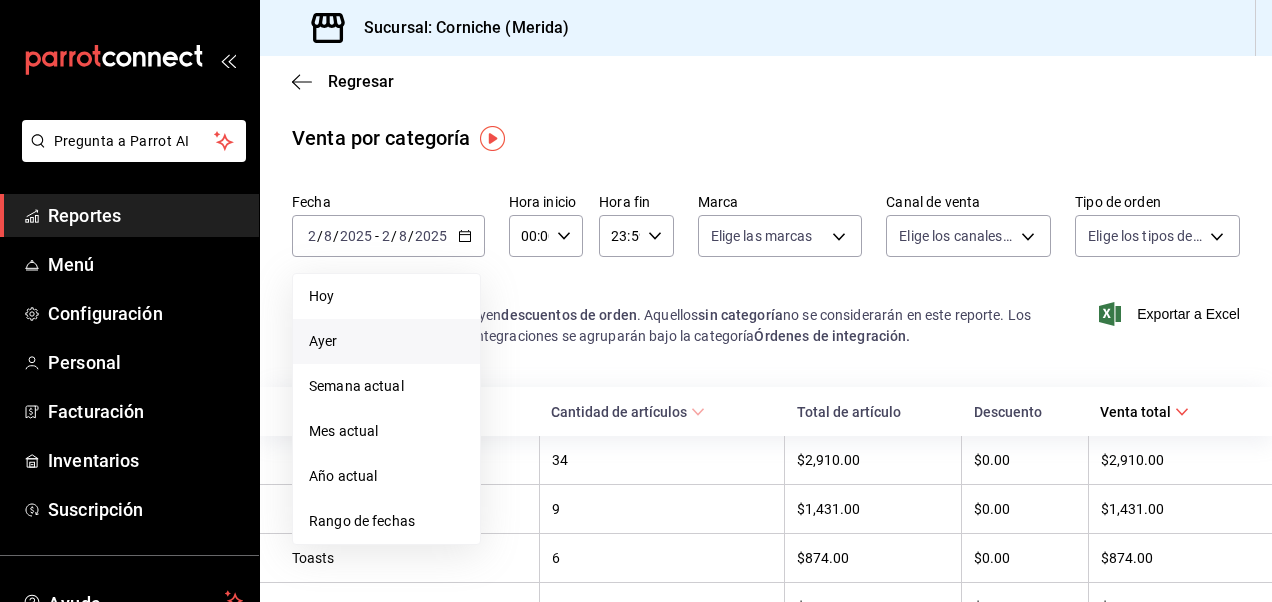 click on "Ayer" at bounding box center [386, 341] 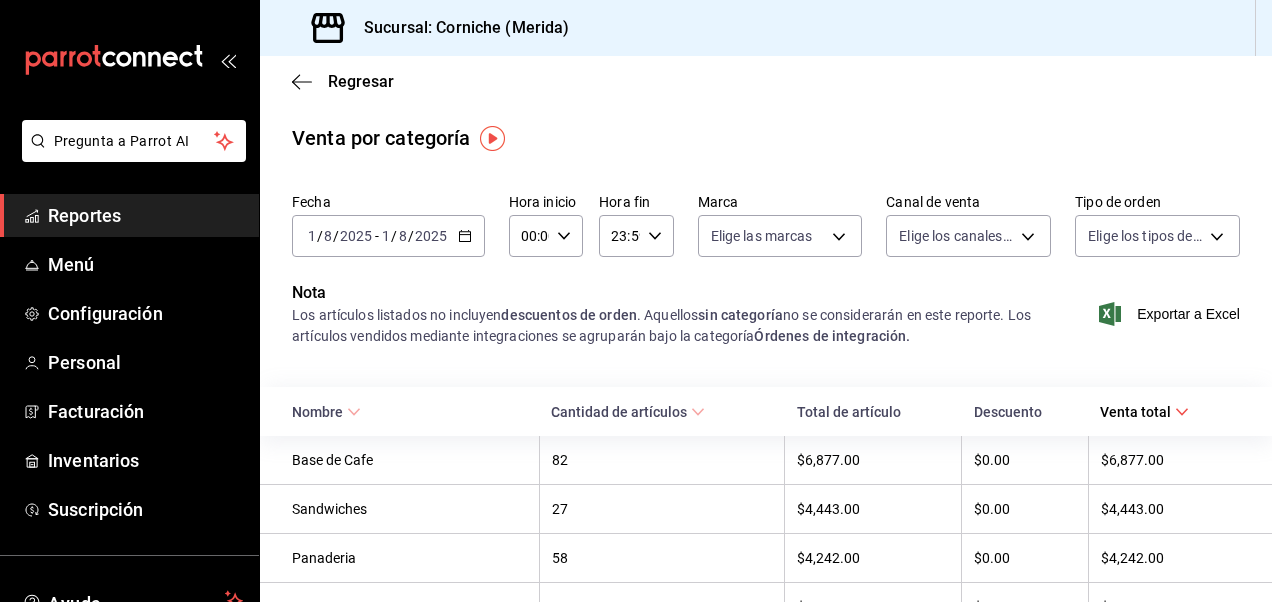 click 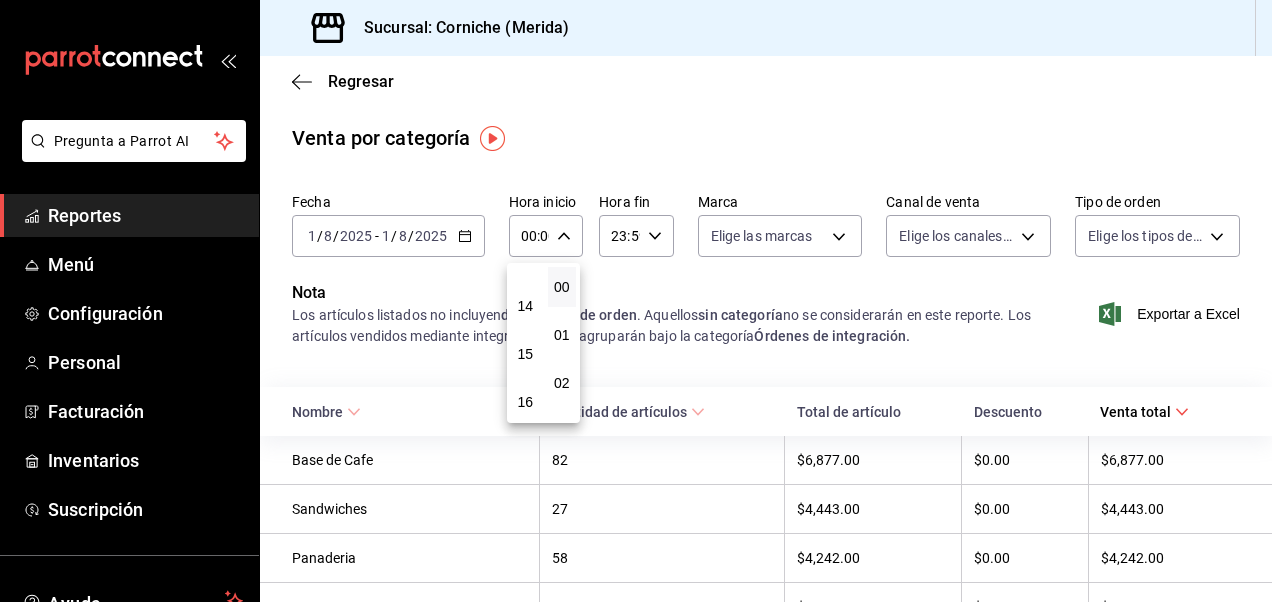 scroll, scrollTop: 652, scrollLeft: 0, axis: vertical 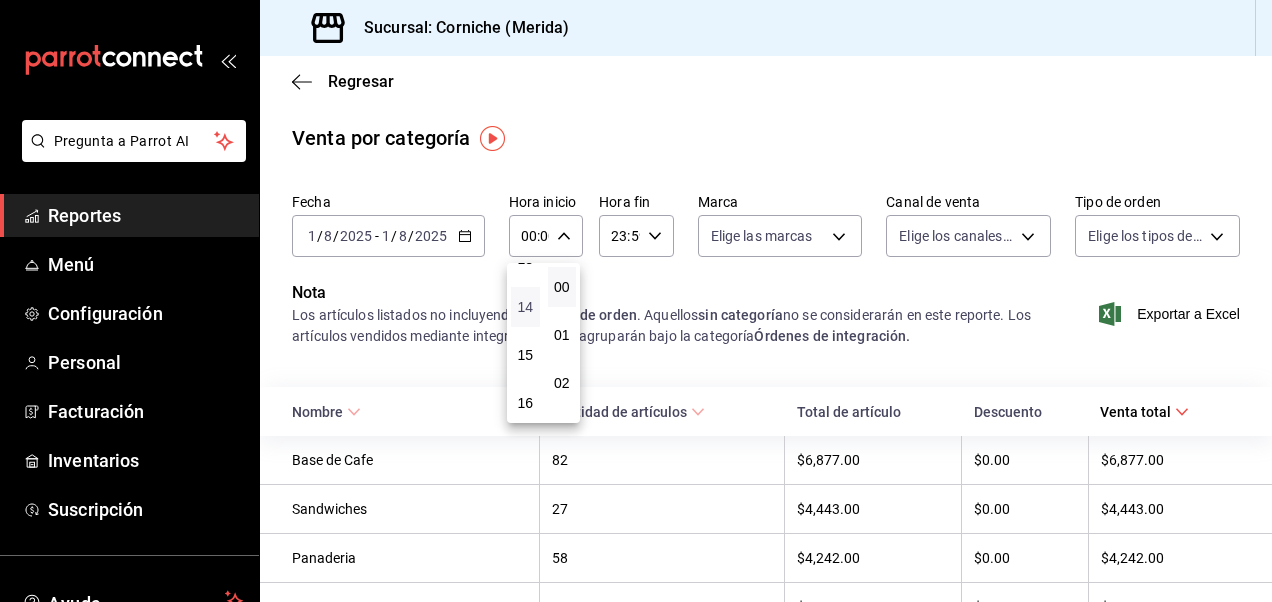 click on "14" at bounding box center [525, 307] 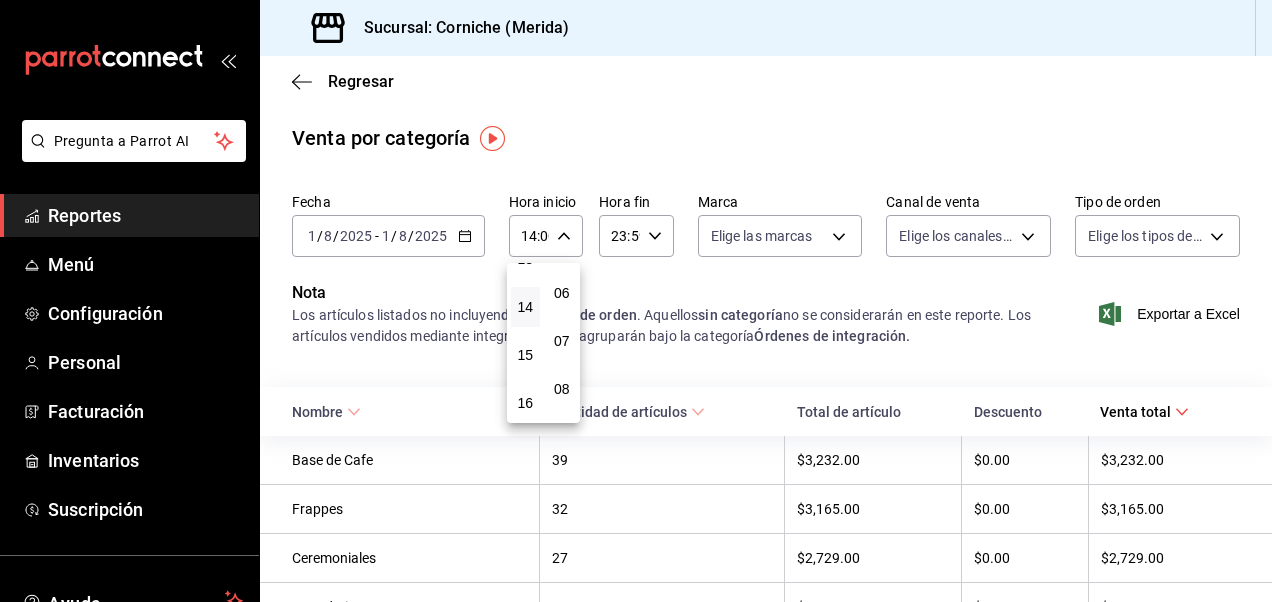scroll, scrollTop: 241, scrollLeft: 0, axis: vertical 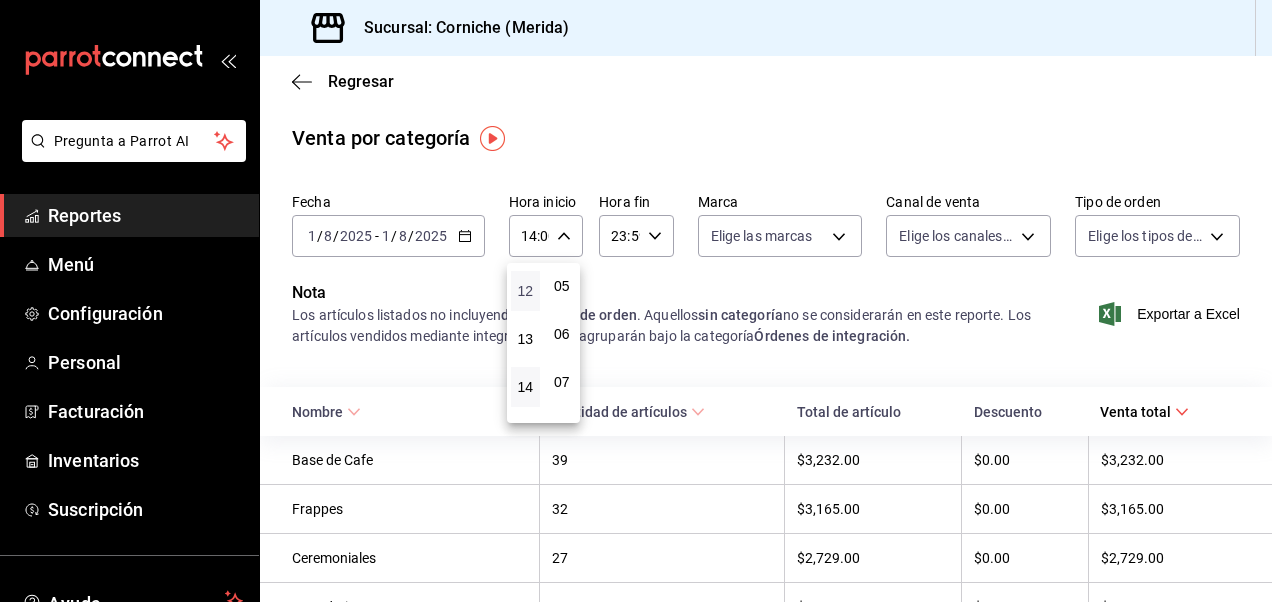 click on "12" at bounding box center [525, 291] 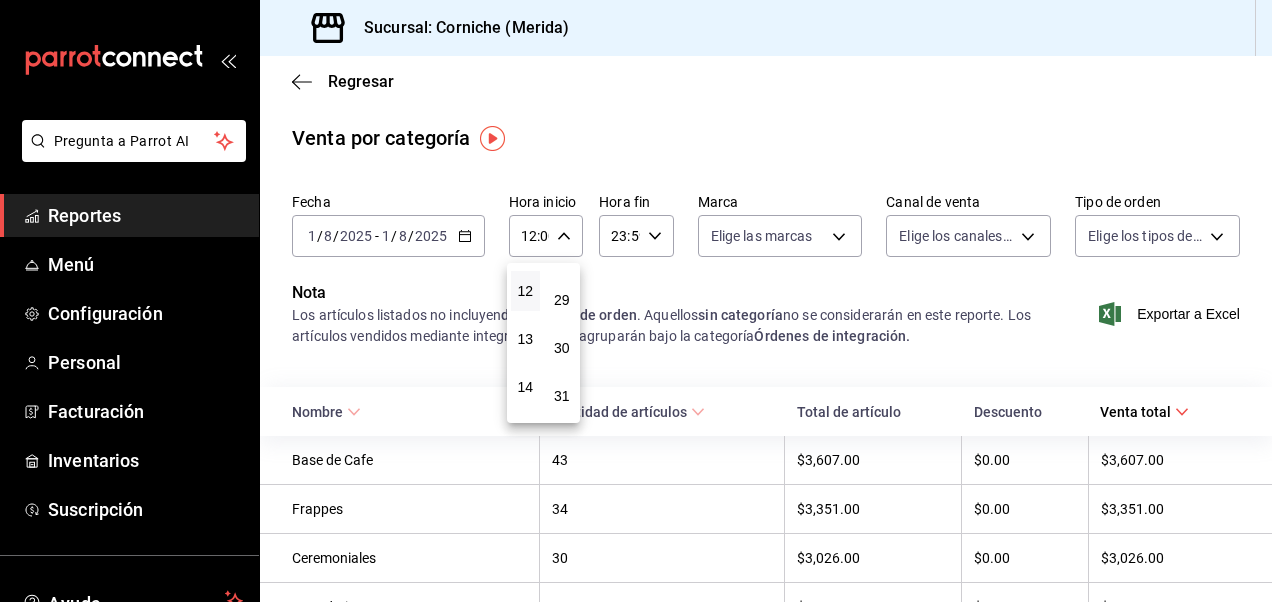 scroll, scrollTop: 1425, scrollLeft: 0, axis: vertical 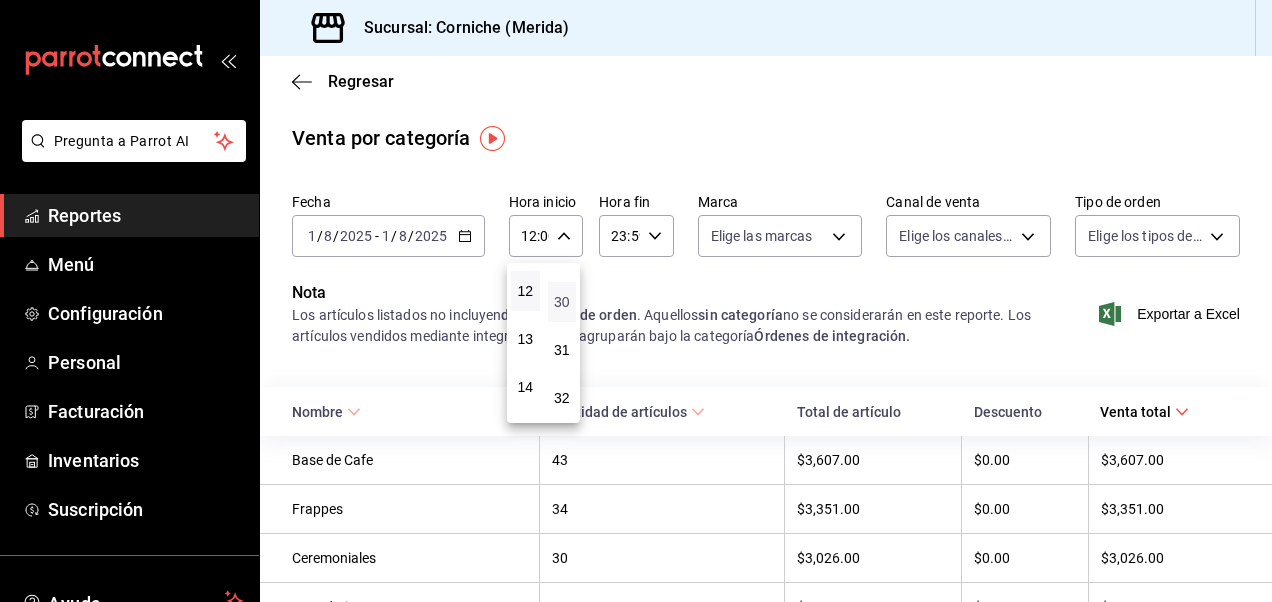 click on "30" at bounding box center (562, 302) 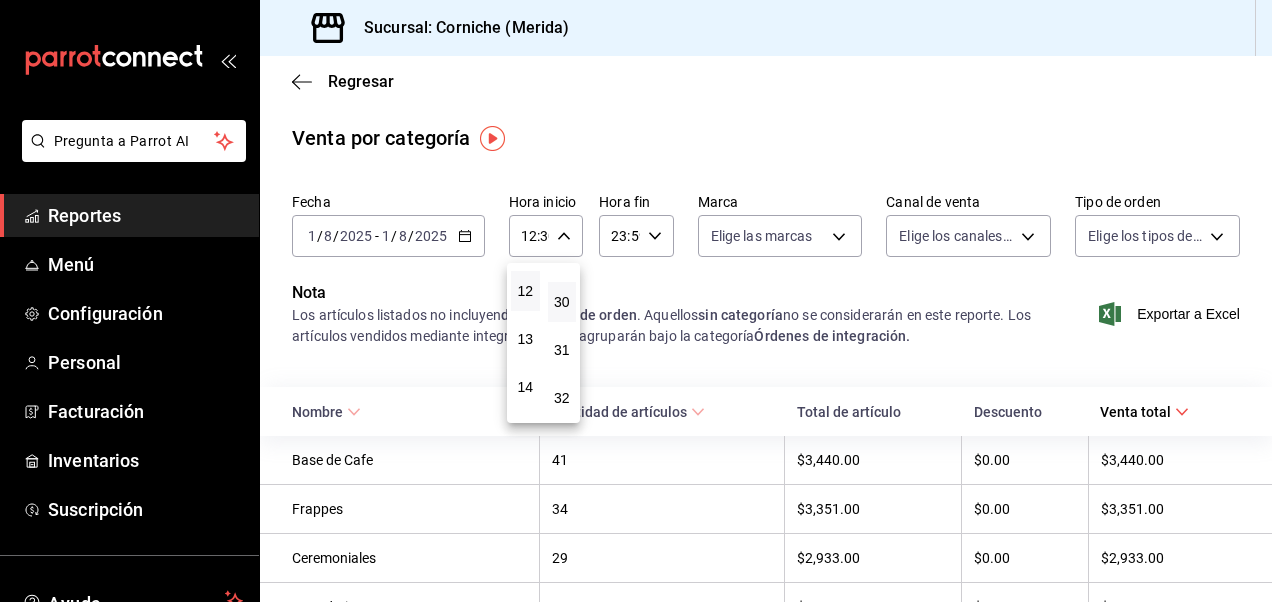 click at bounding box center [636, 301] 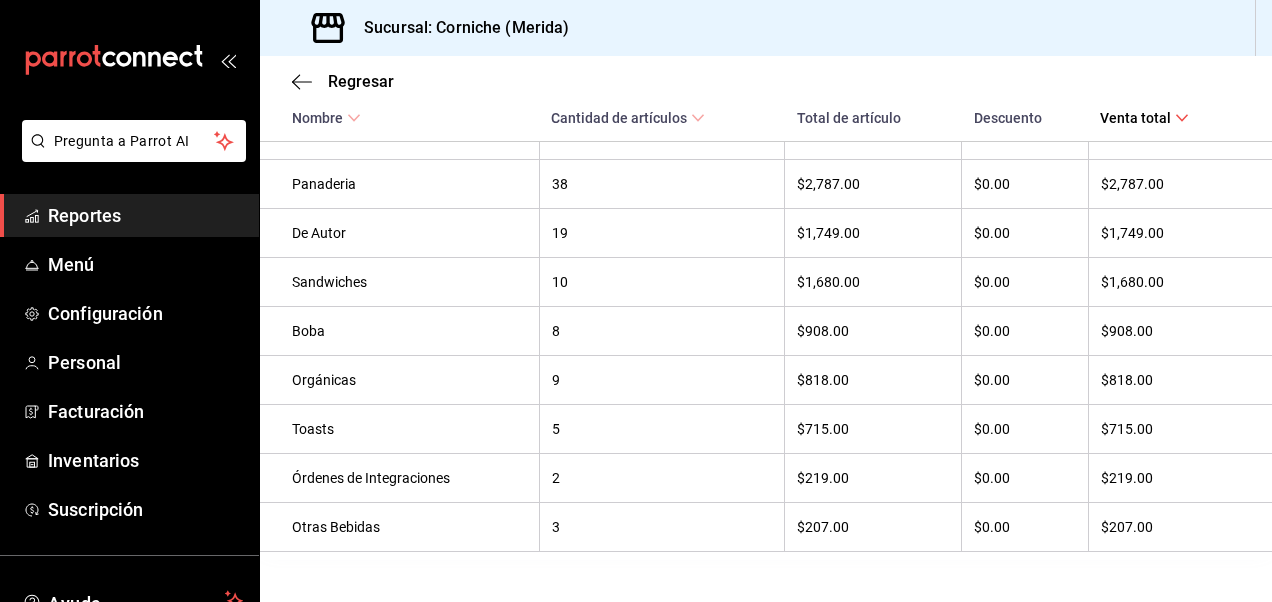 scroll, scrollTop: 486, scrollLeft: 0, axis: vertical 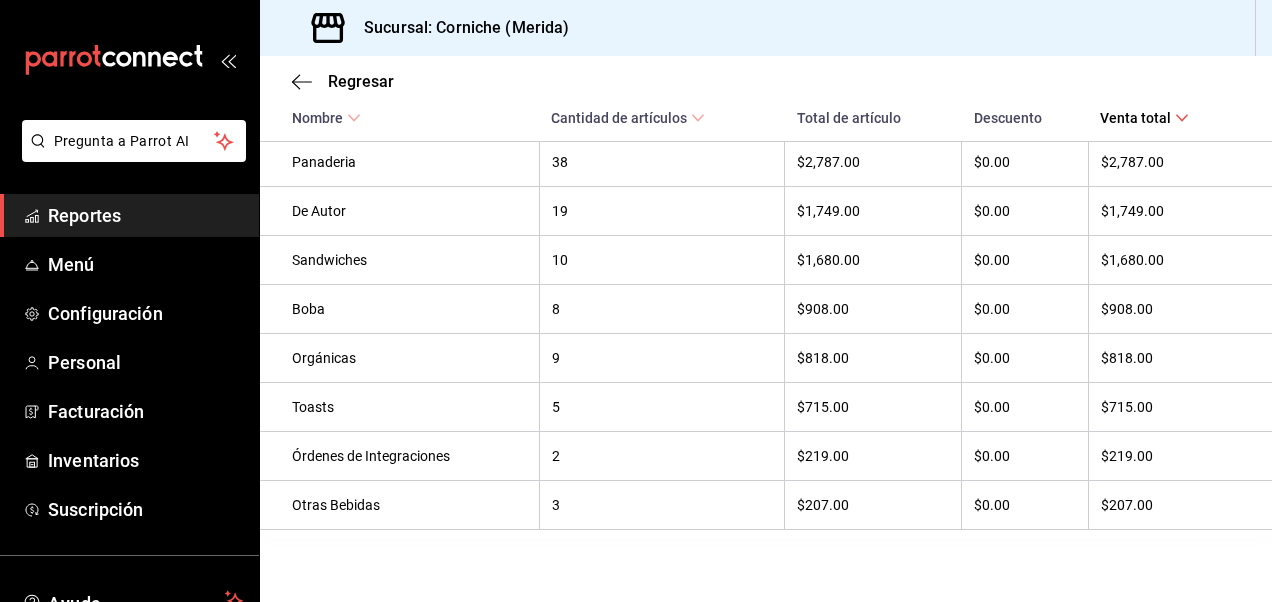 click on "10" at bounding box center (662, 260) 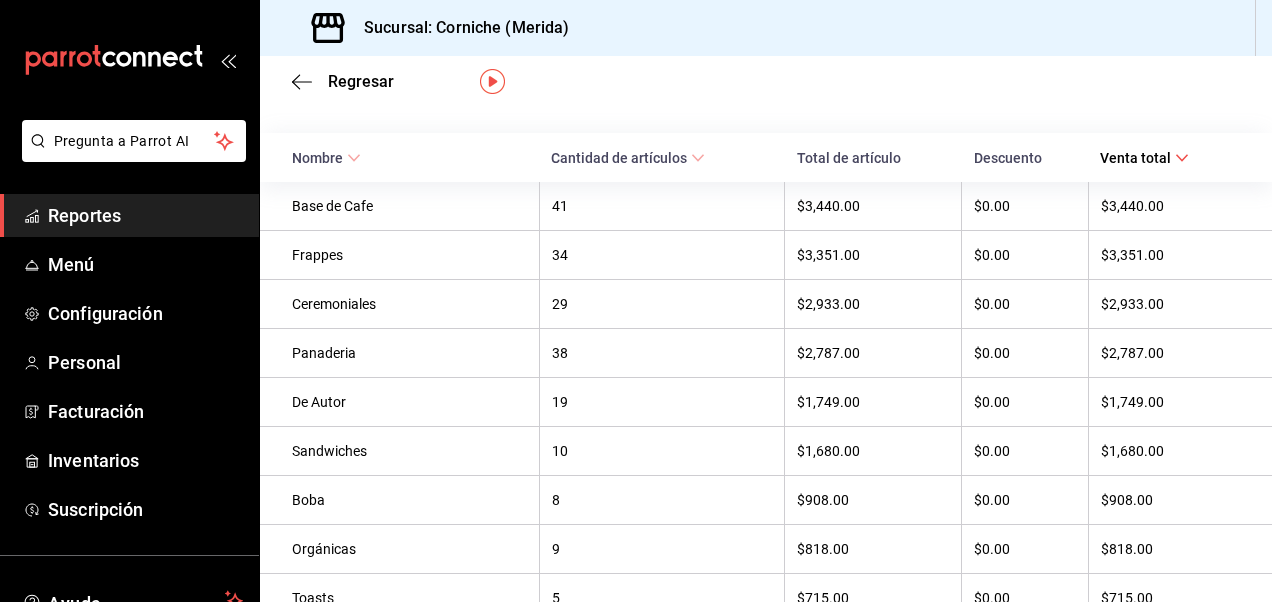 scroll, scrollTop: 0, scrollLeft: 0, axis: both 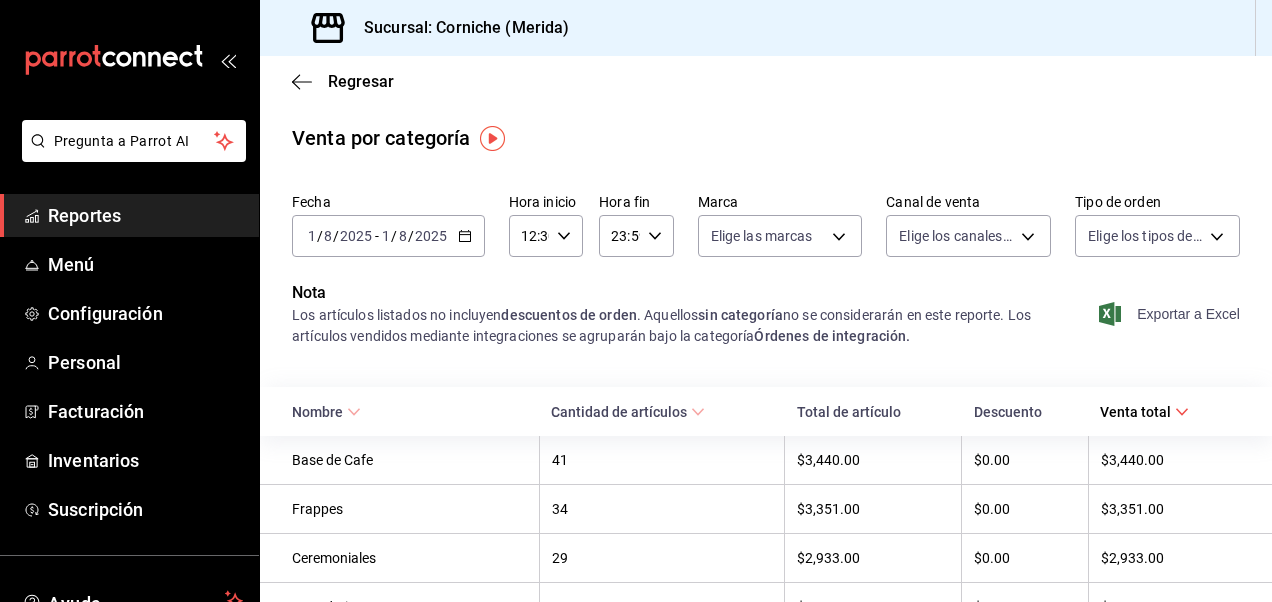 click on "Exportar a Excel" at bounding box center (1171, 314) 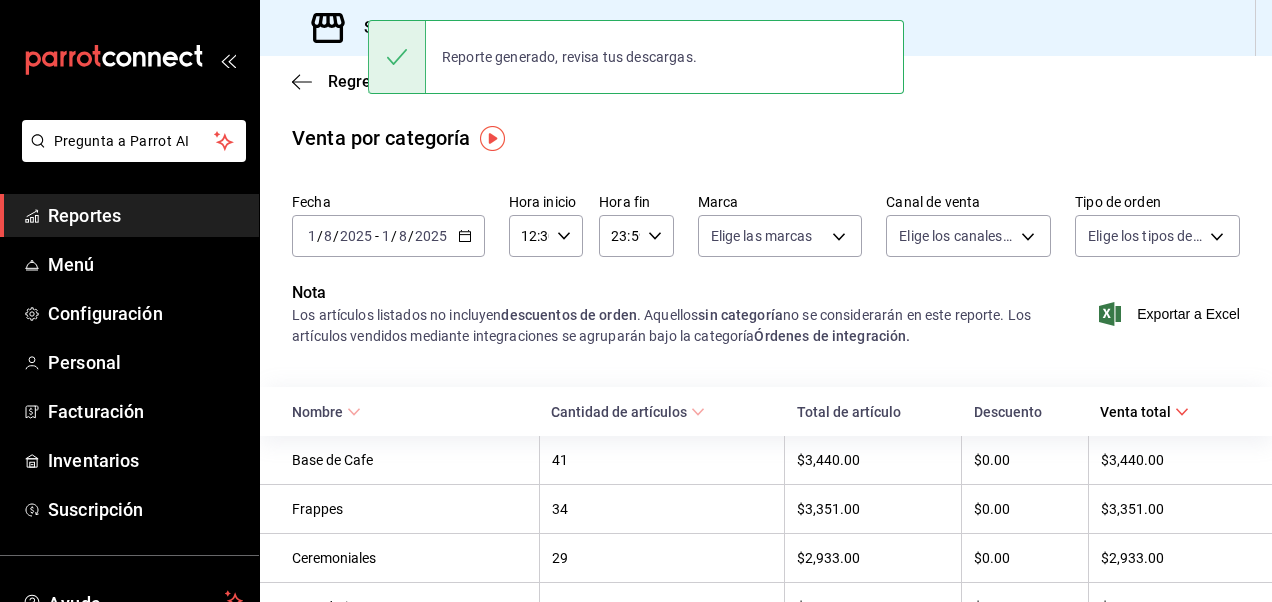 click on "Nota" at bounding box center [669, 293] 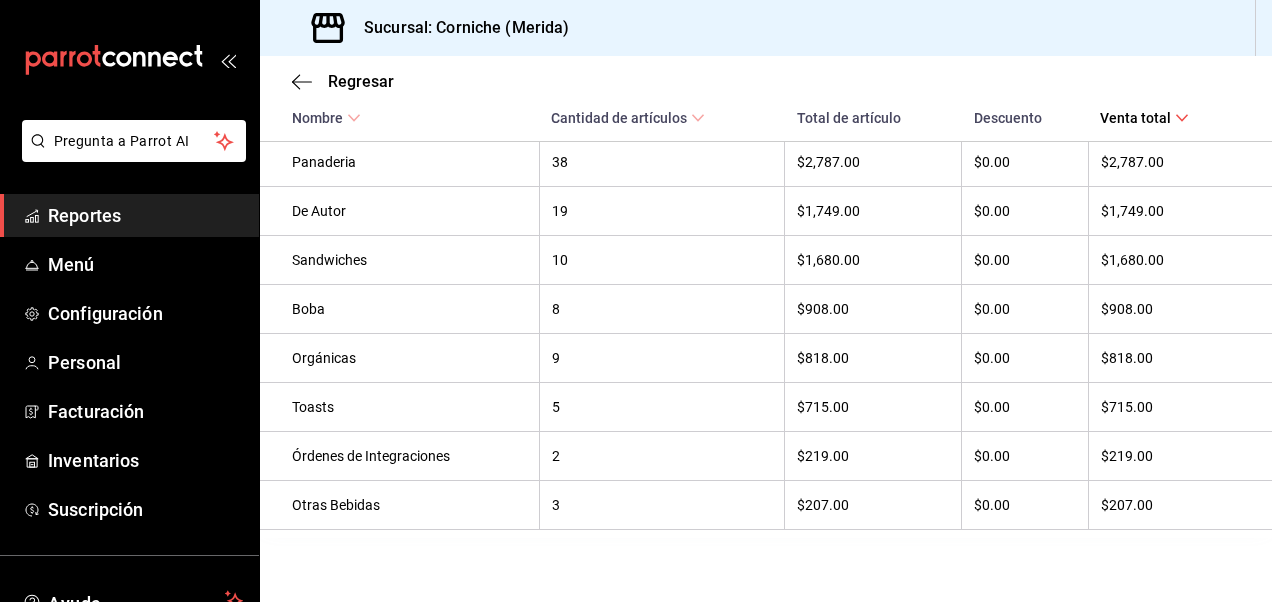 scroll, scrollTop: 0, scrollLeft: 0, axis: both 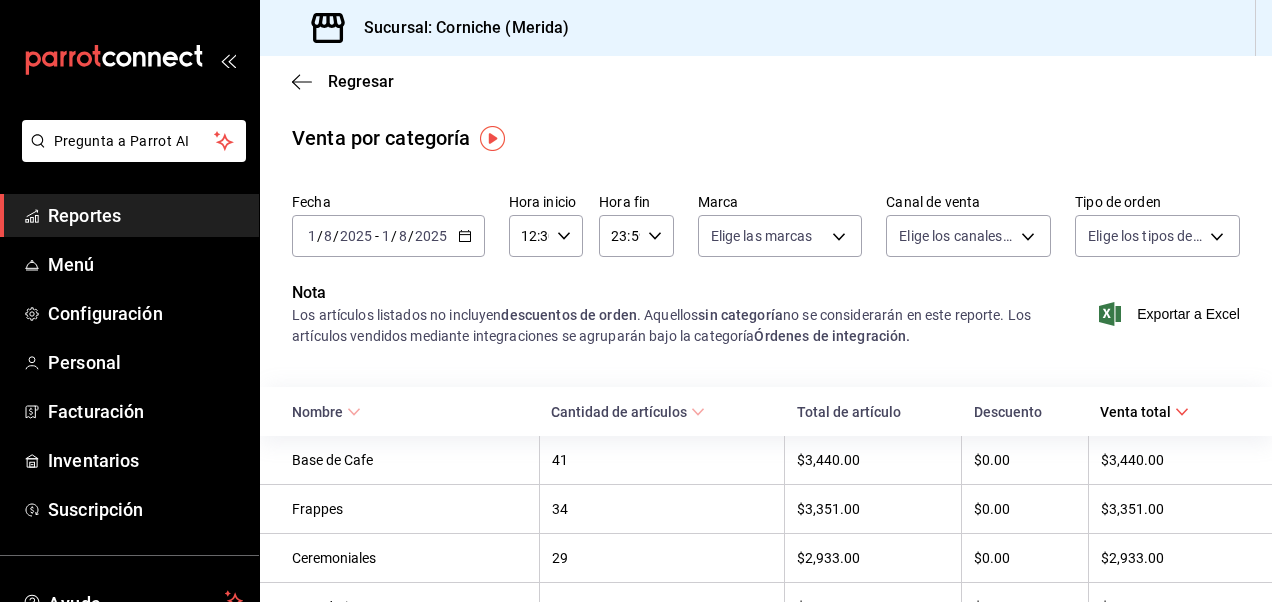 click 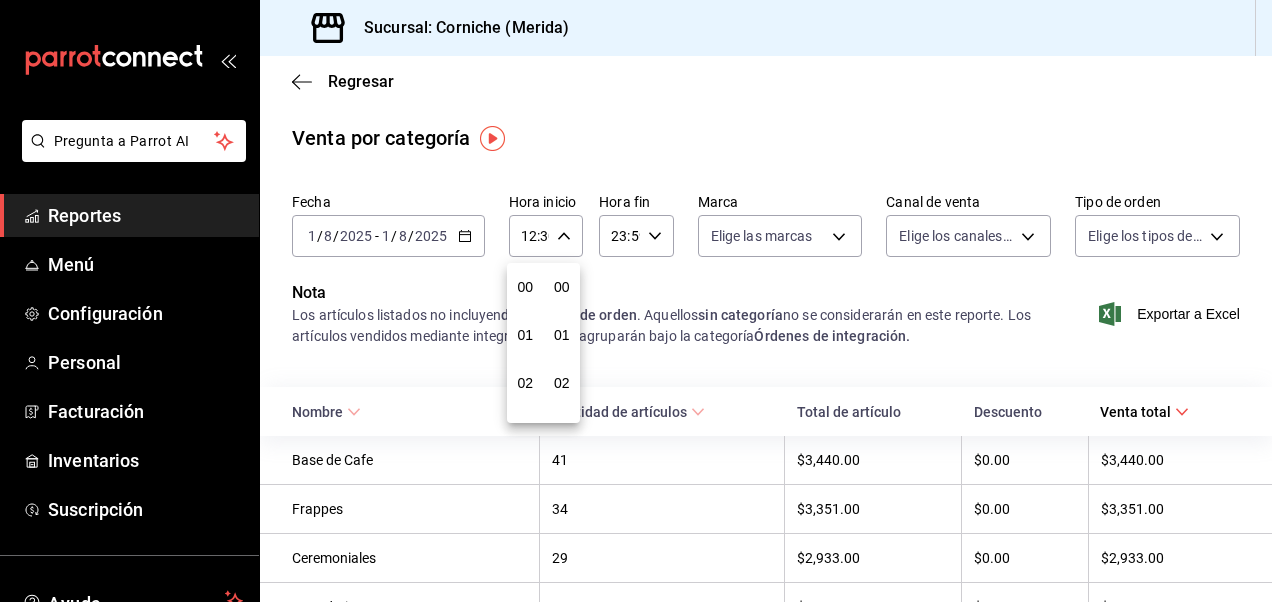 scroll, scrollTop: 576, scrollLeft: 0, axis: vertical 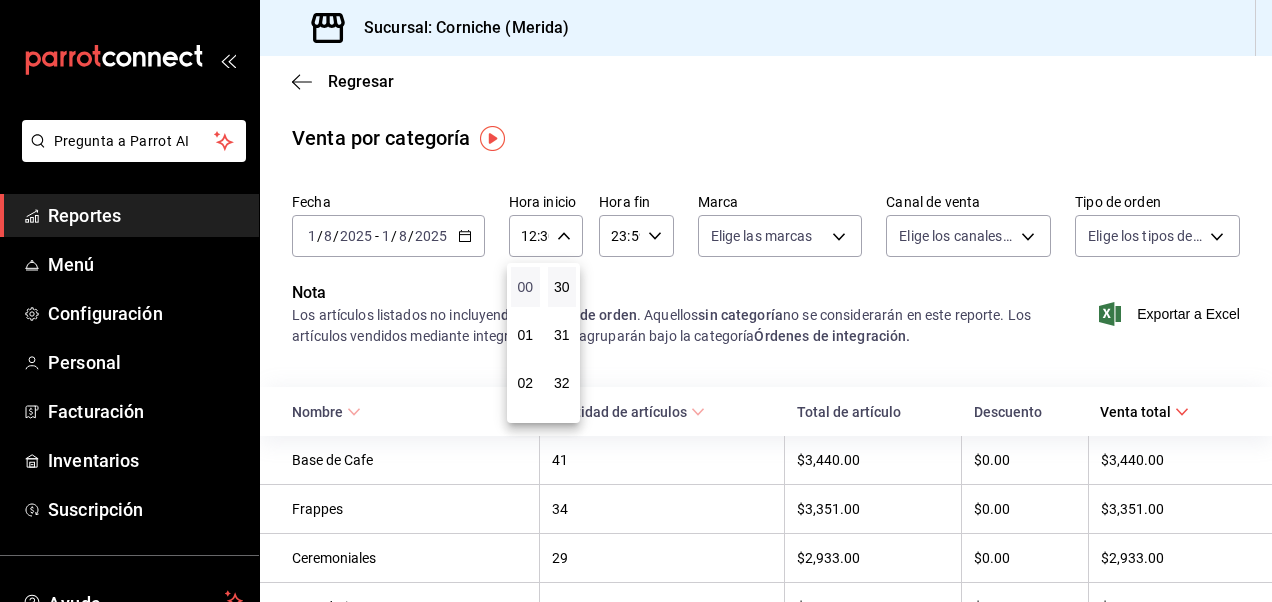 click on "00" at bounding box center [525, 287] 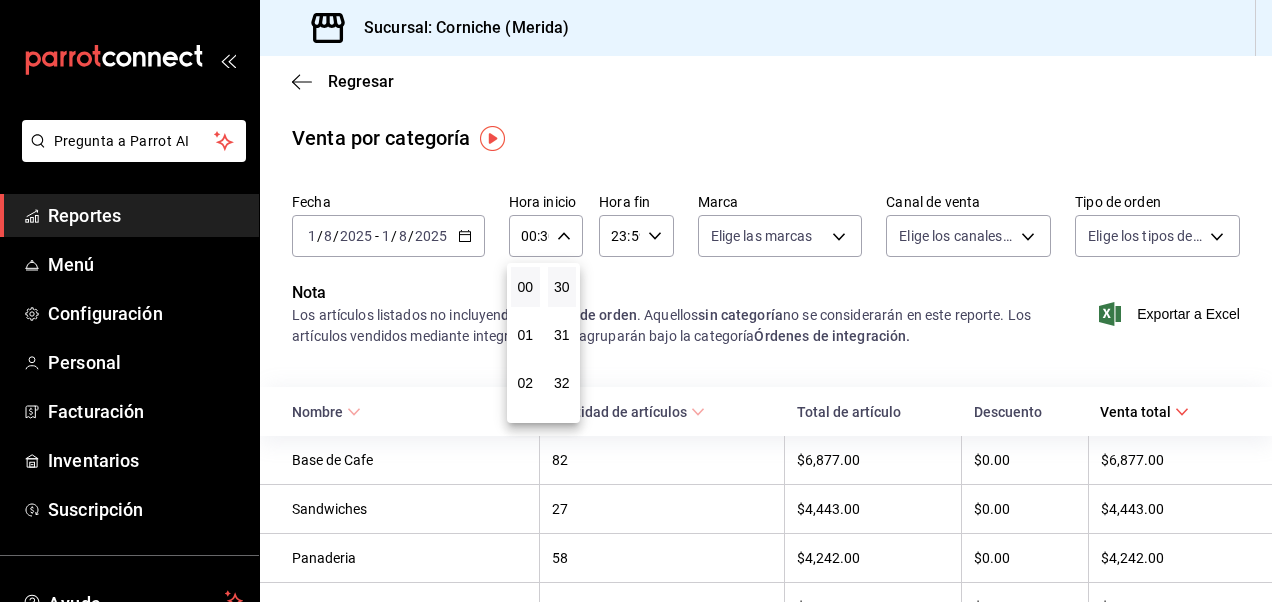 click at bounding box center [636, 301] 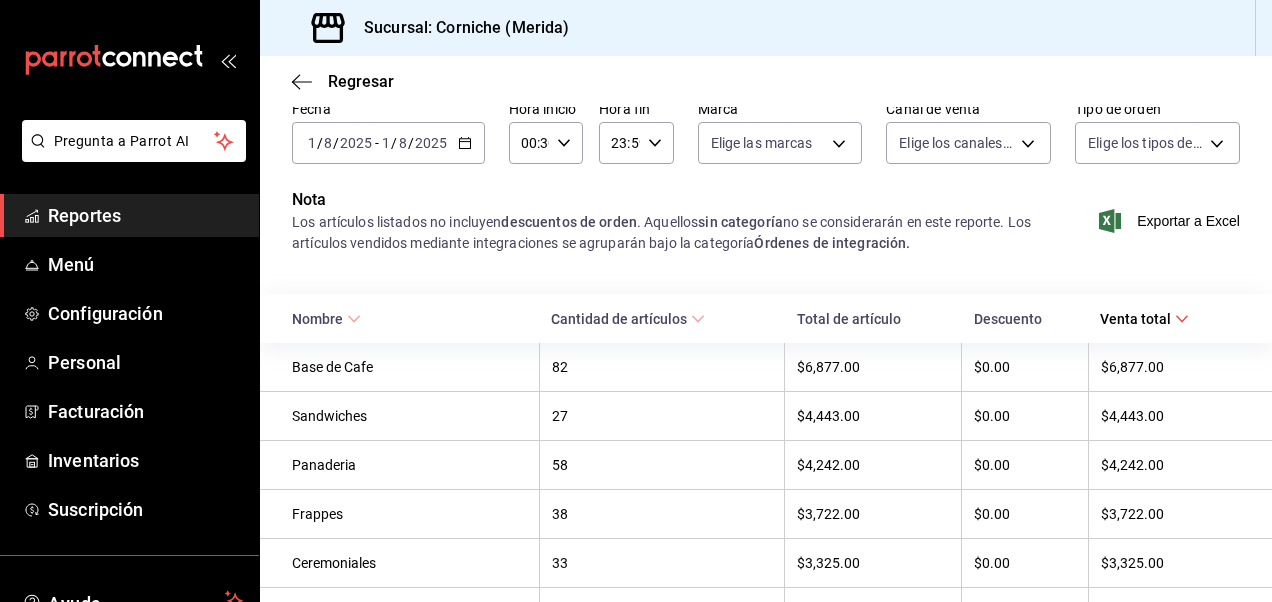 scroll, scrollTop: 65, scrollLeft: 0, axis: vertical 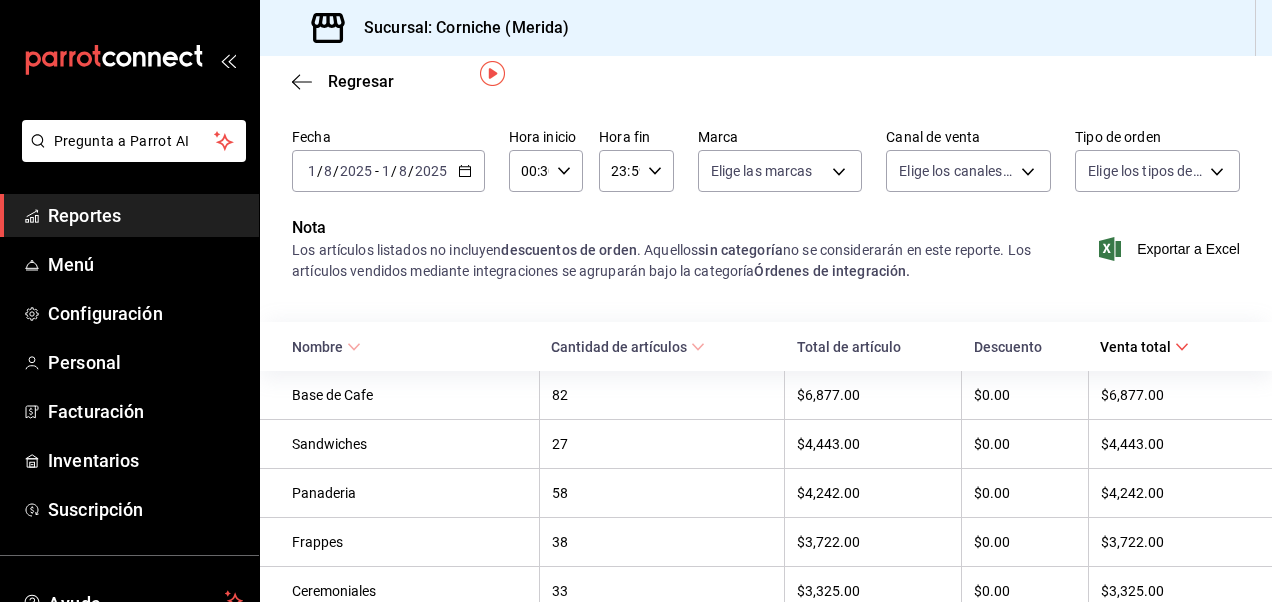 click on "Regresar" at bounding box center (766, 81) 